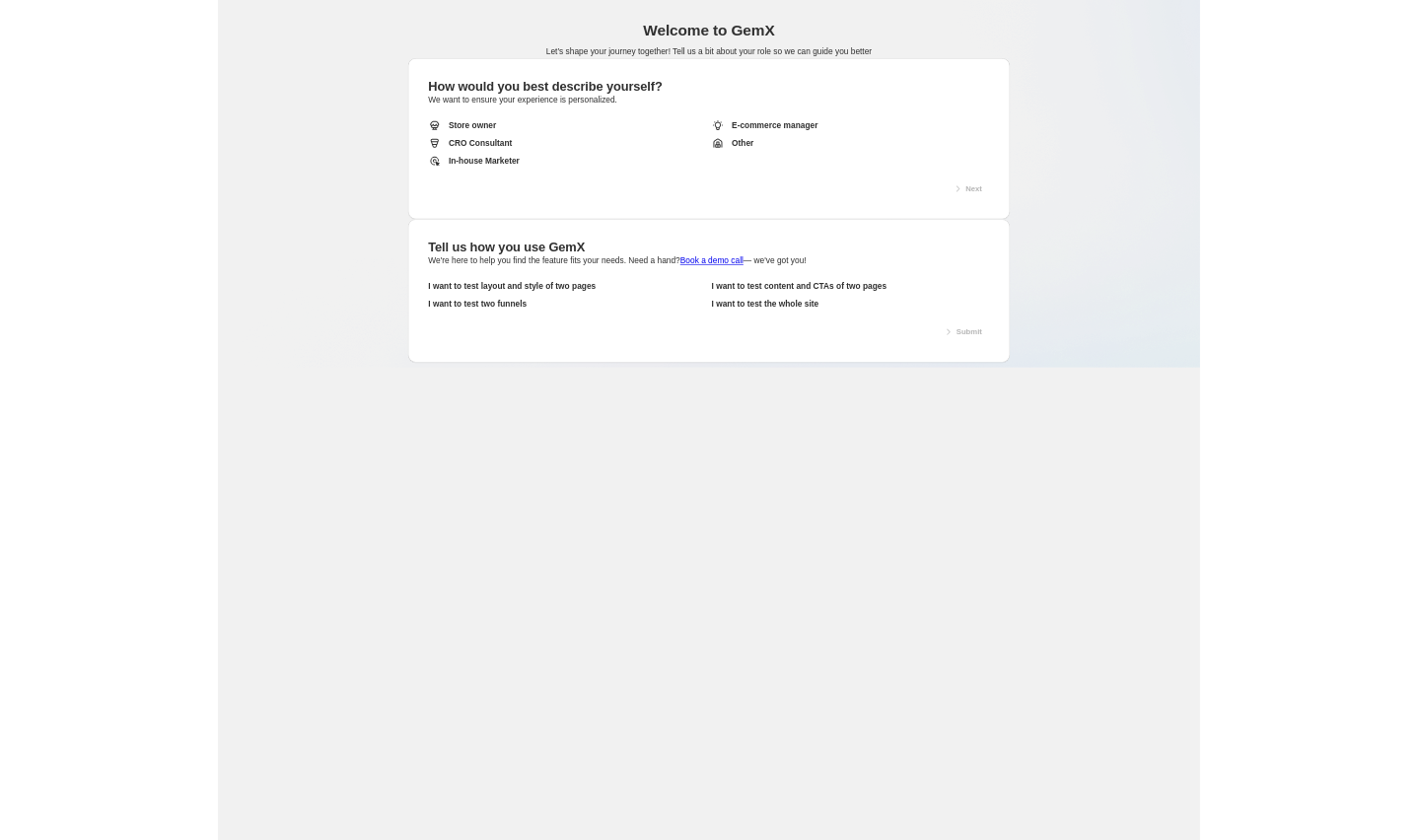 scroll, scrollTop: 0, scrollLeft: 0, axis: both 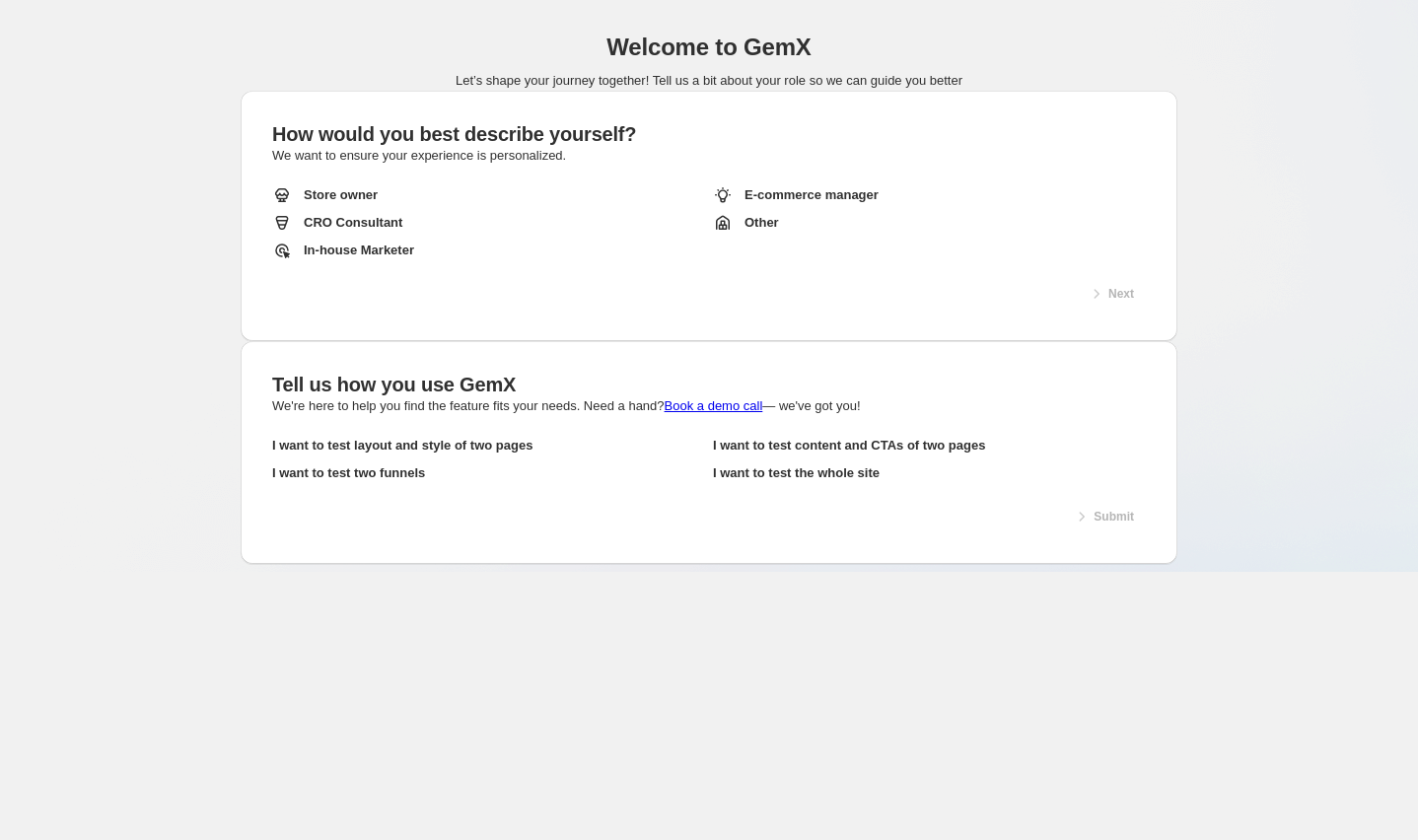 click on "In-house Marketer" at bounding box center [488, 250] 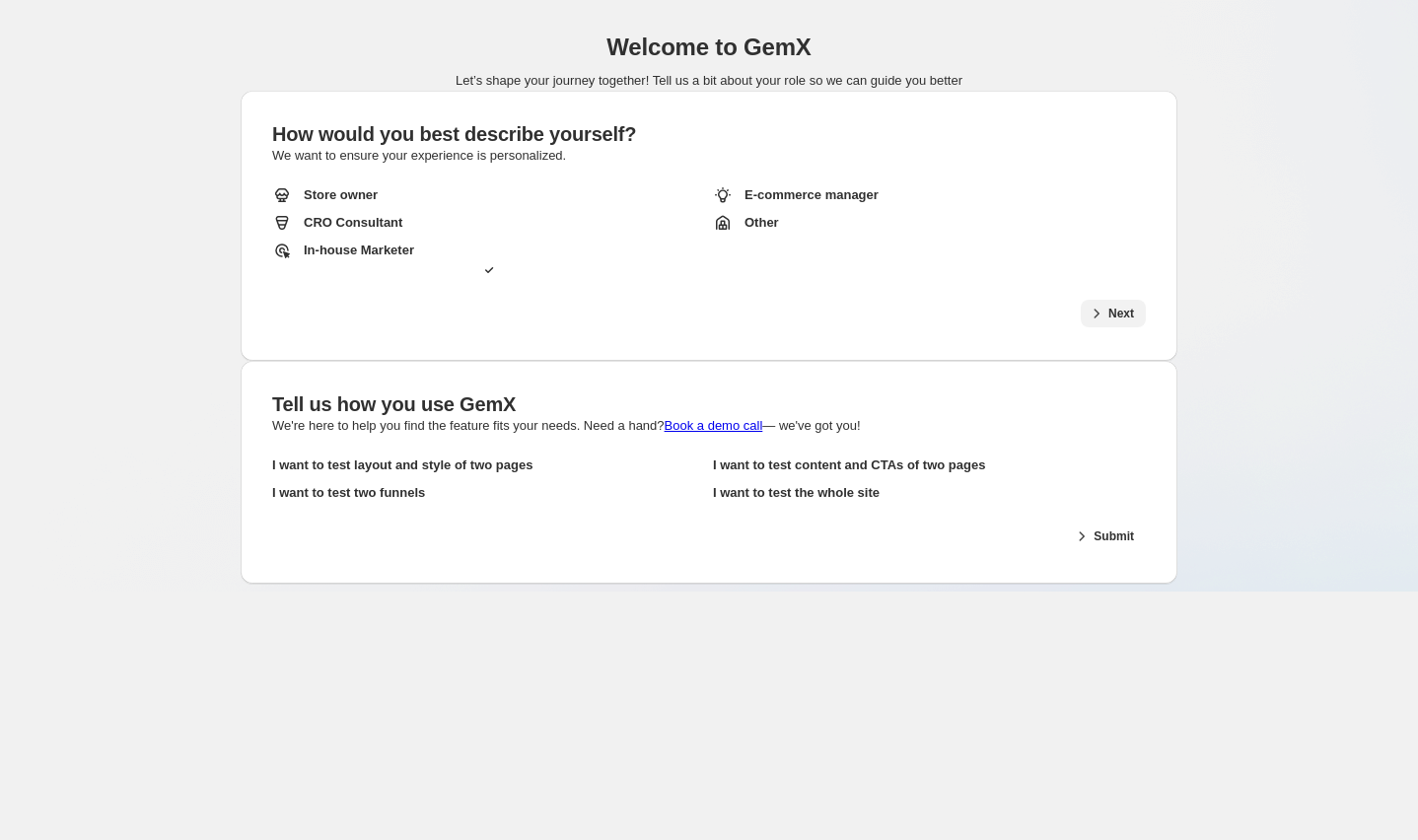click on "Next" at bounding box center (1121, 314) 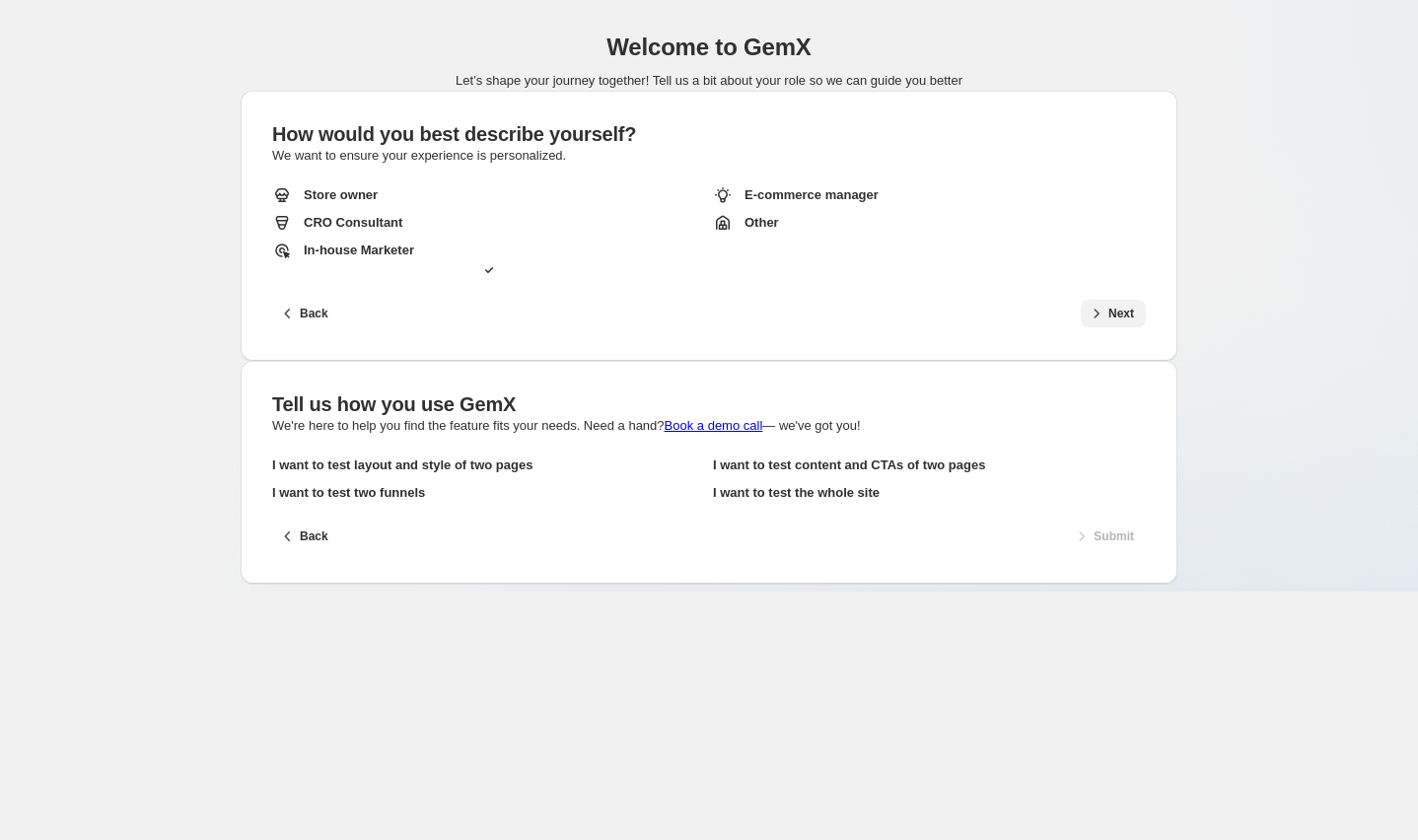 click on "I want to test content and CTAs of two pages" at bounding box center [402, 465] 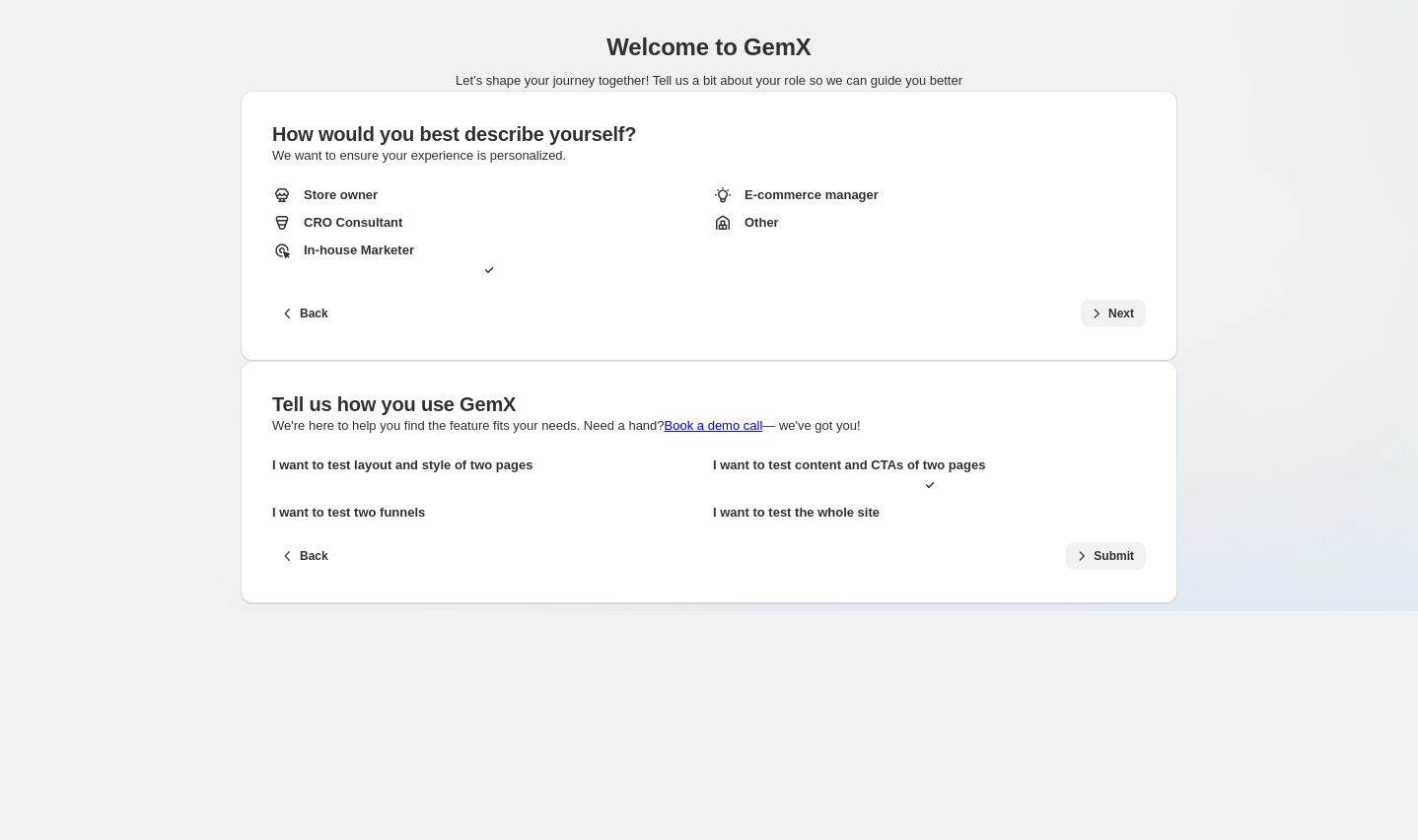 click on "Submit" at bounding box center [1113, 556] 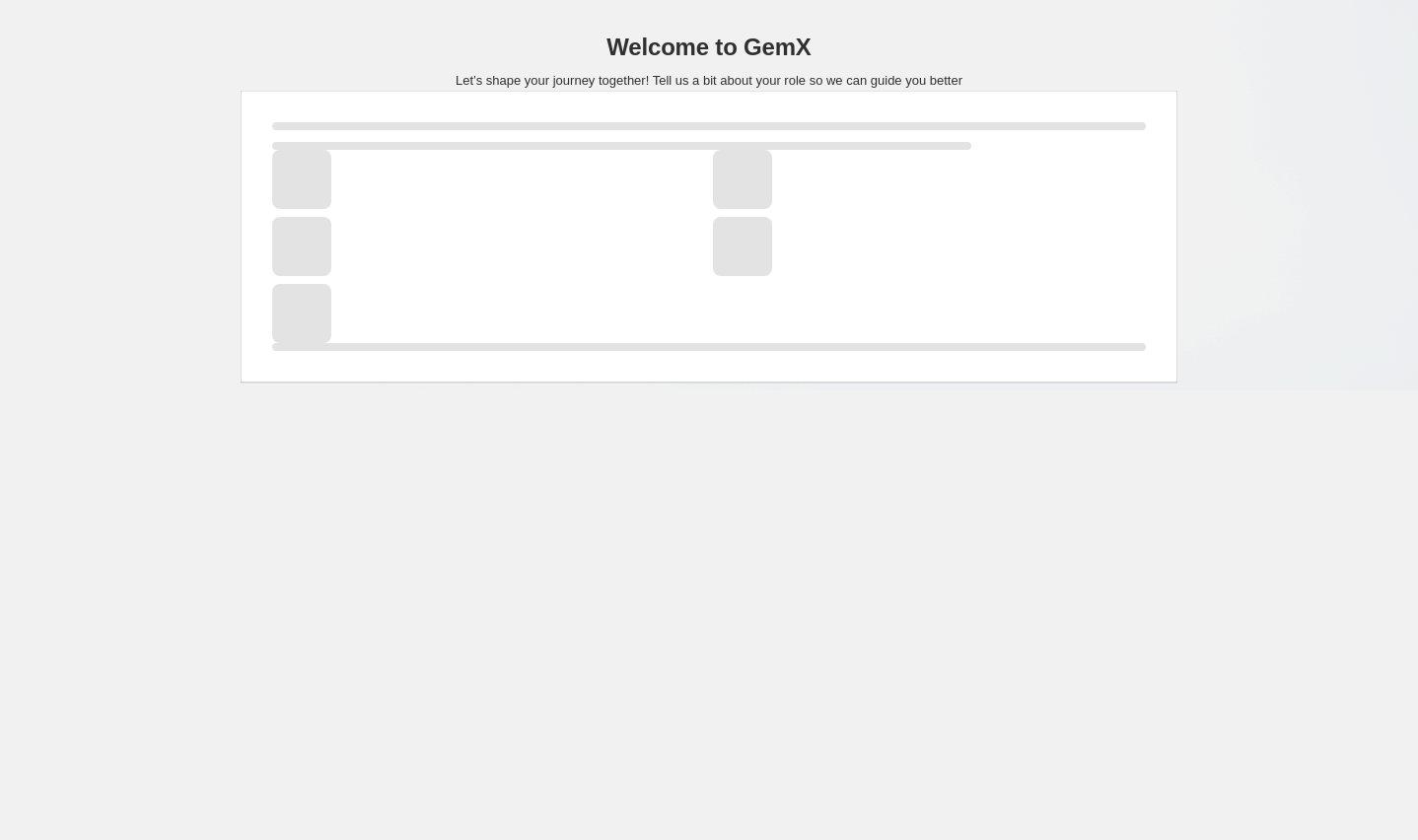scroll, scrollTop: 0, scrollLeft: 0, axis: both 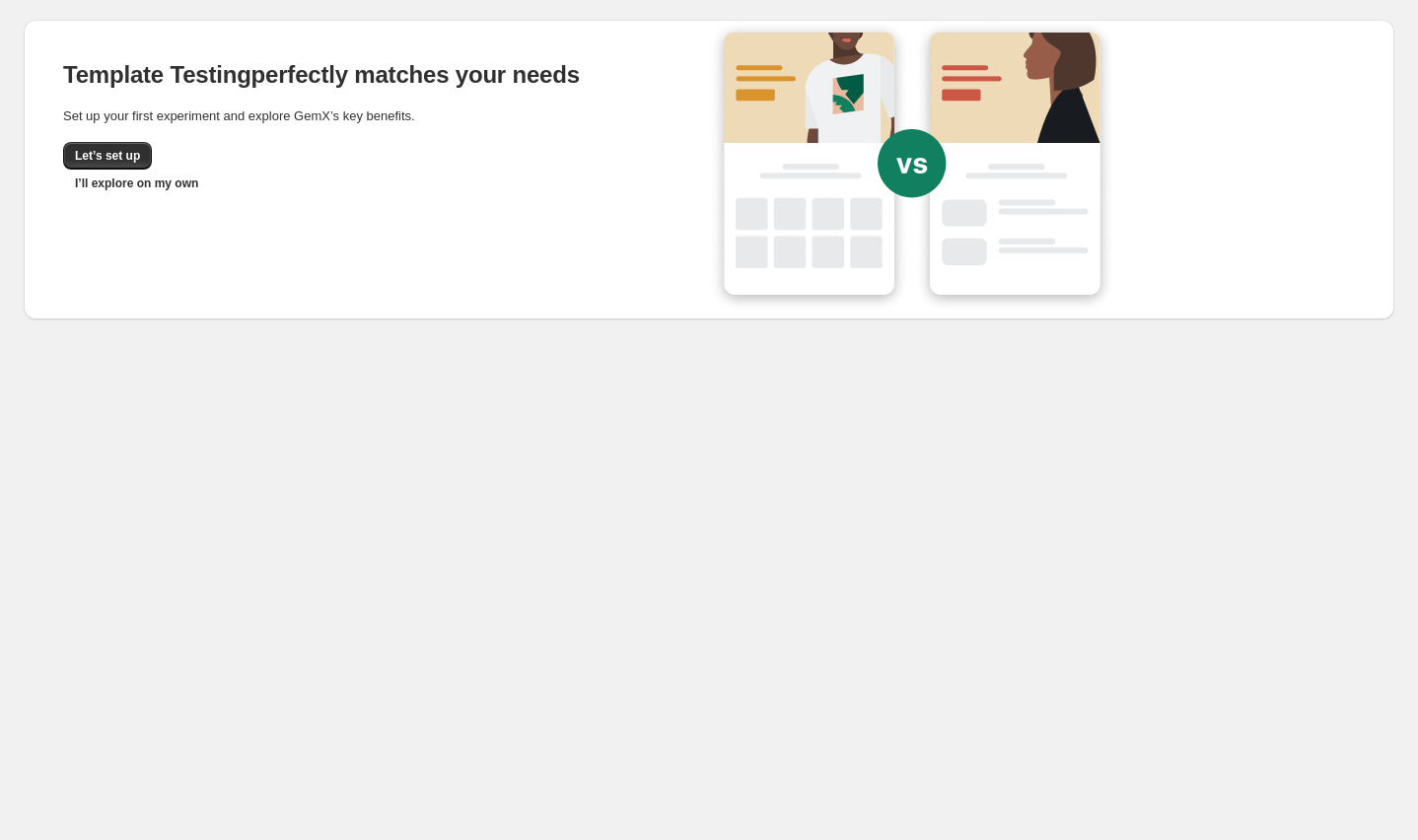 click on "Template Testing  perfectly matches your needs Set up your first experiment and explore GemX’s key benefits. Let’s set up I’ll explore on my own" at bounding box center [366, 128] 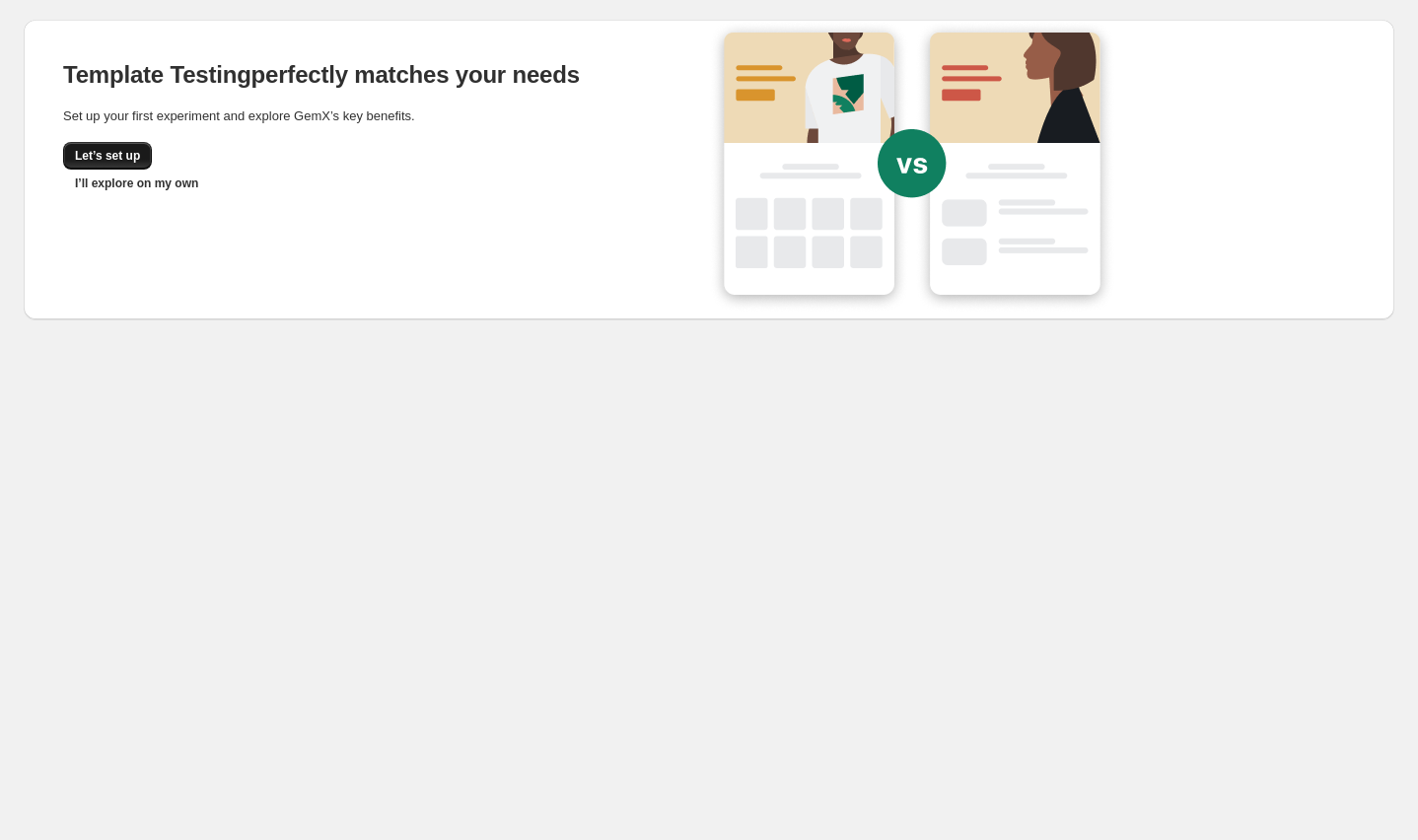 click on "Let’s set up" at bounding box center [107, 156] 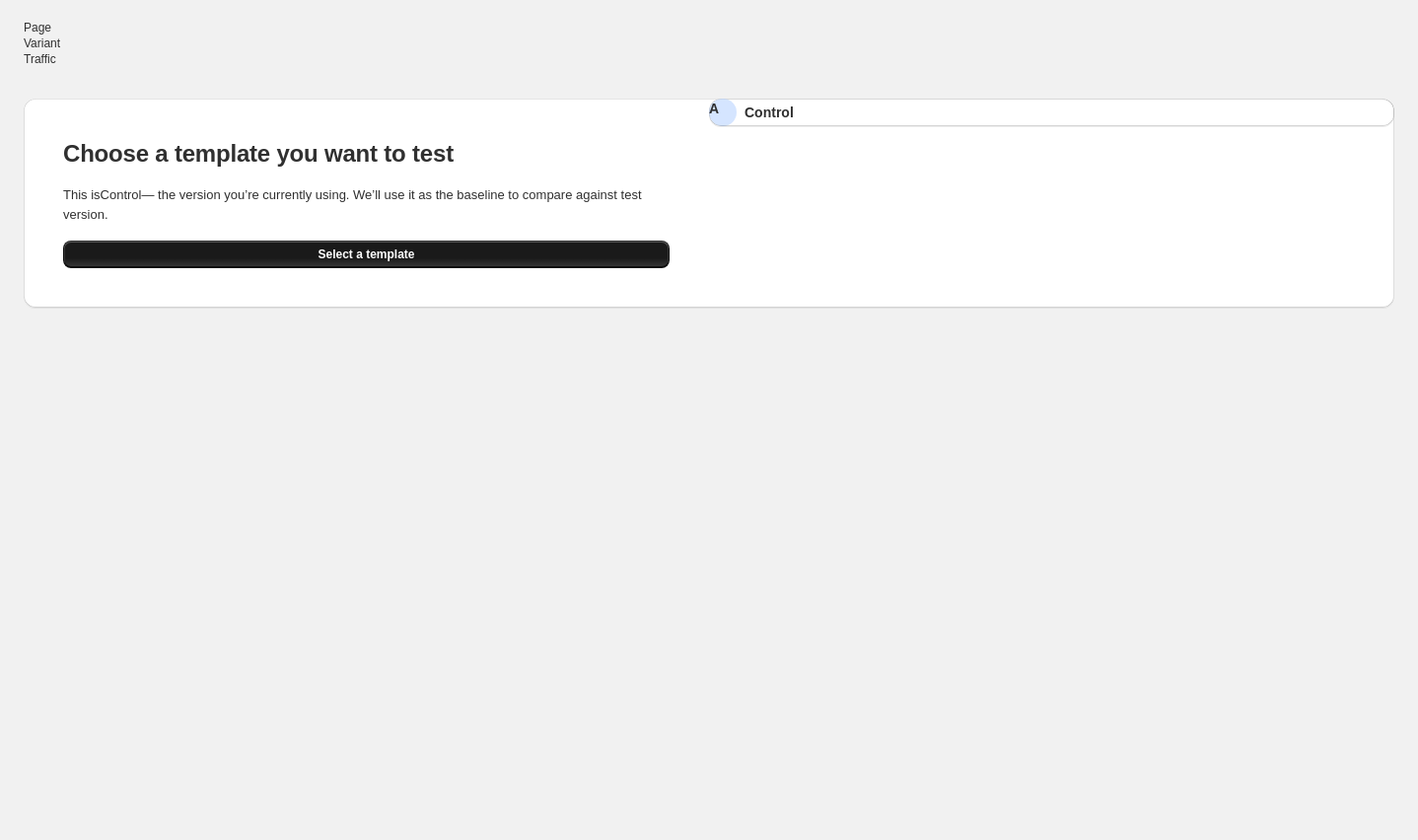 click on "Select a template" at bounding box center (366, 254) 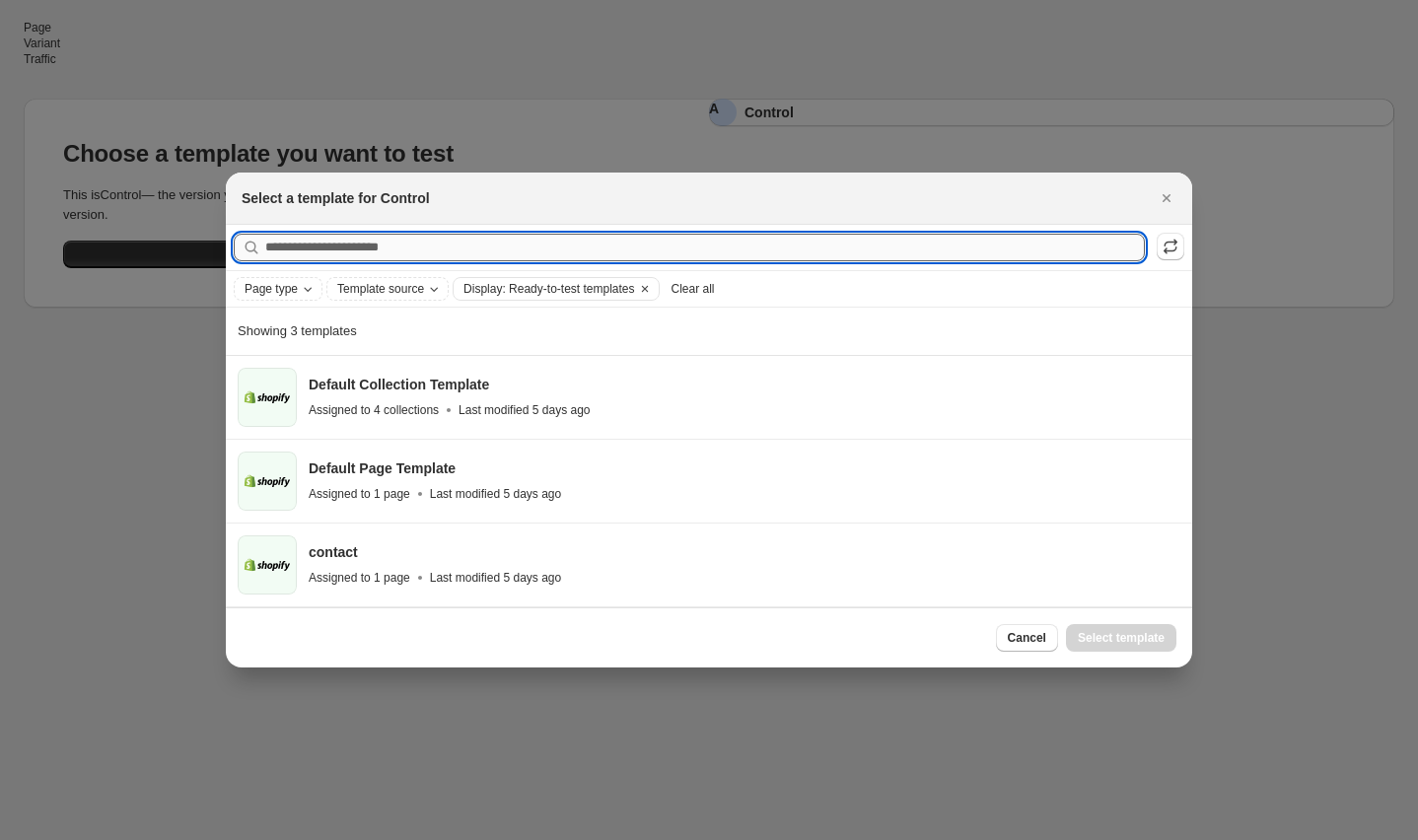 click on "Searching all templates" at bounding box center (705, 247) 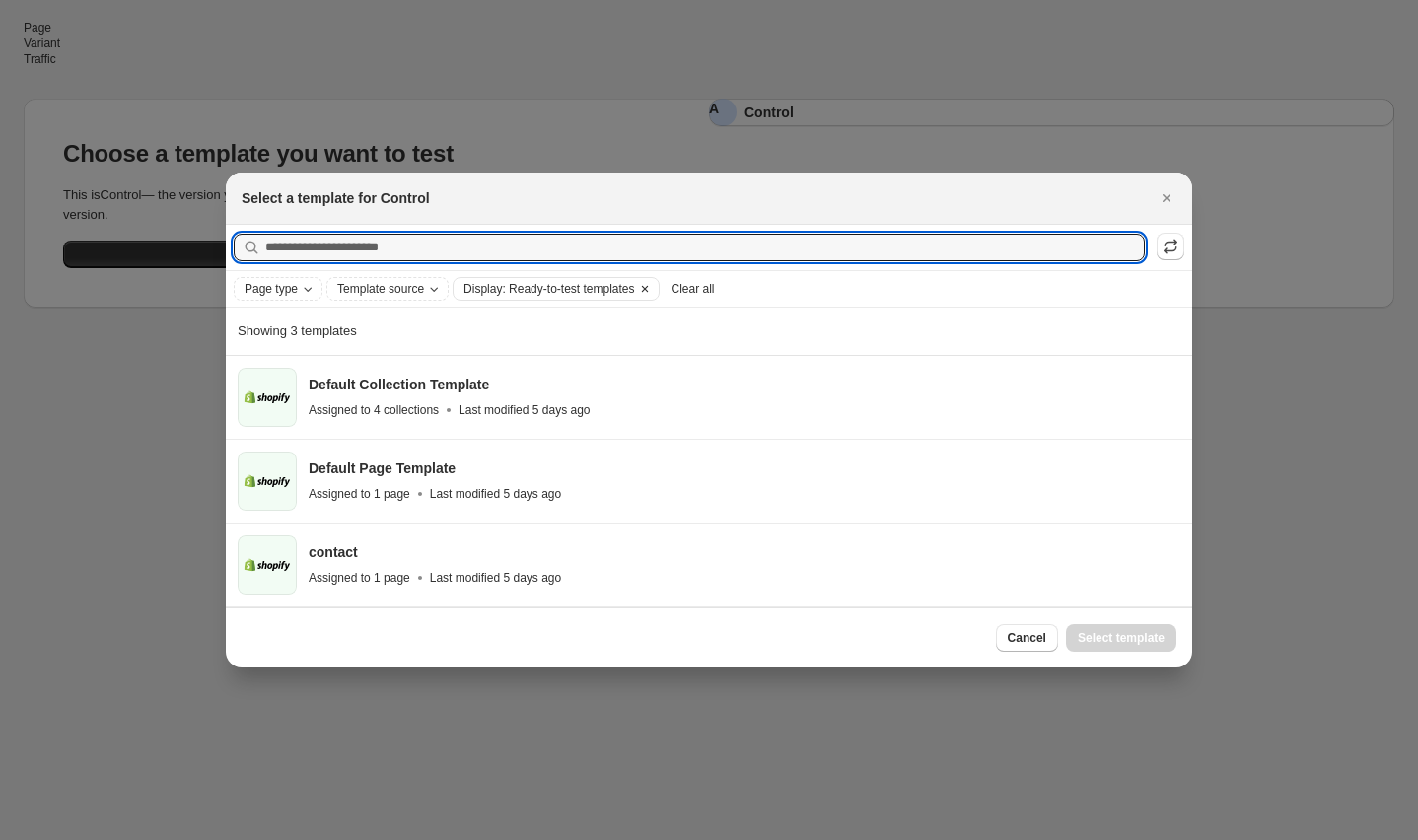 click at bounding box center (645, 289) 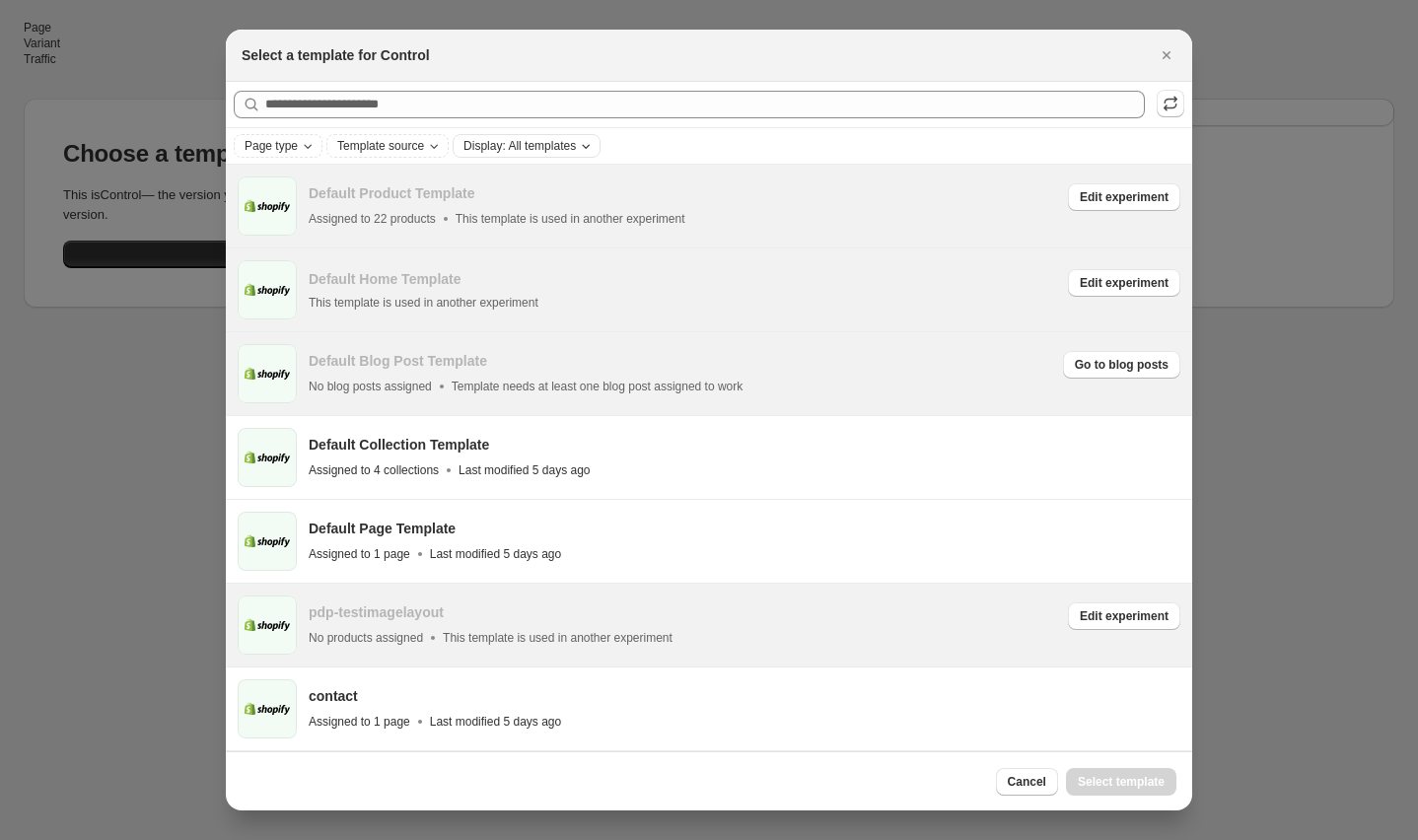 click on "Default Home Template This template is used in another experiment" at bounding box center [685, 290] 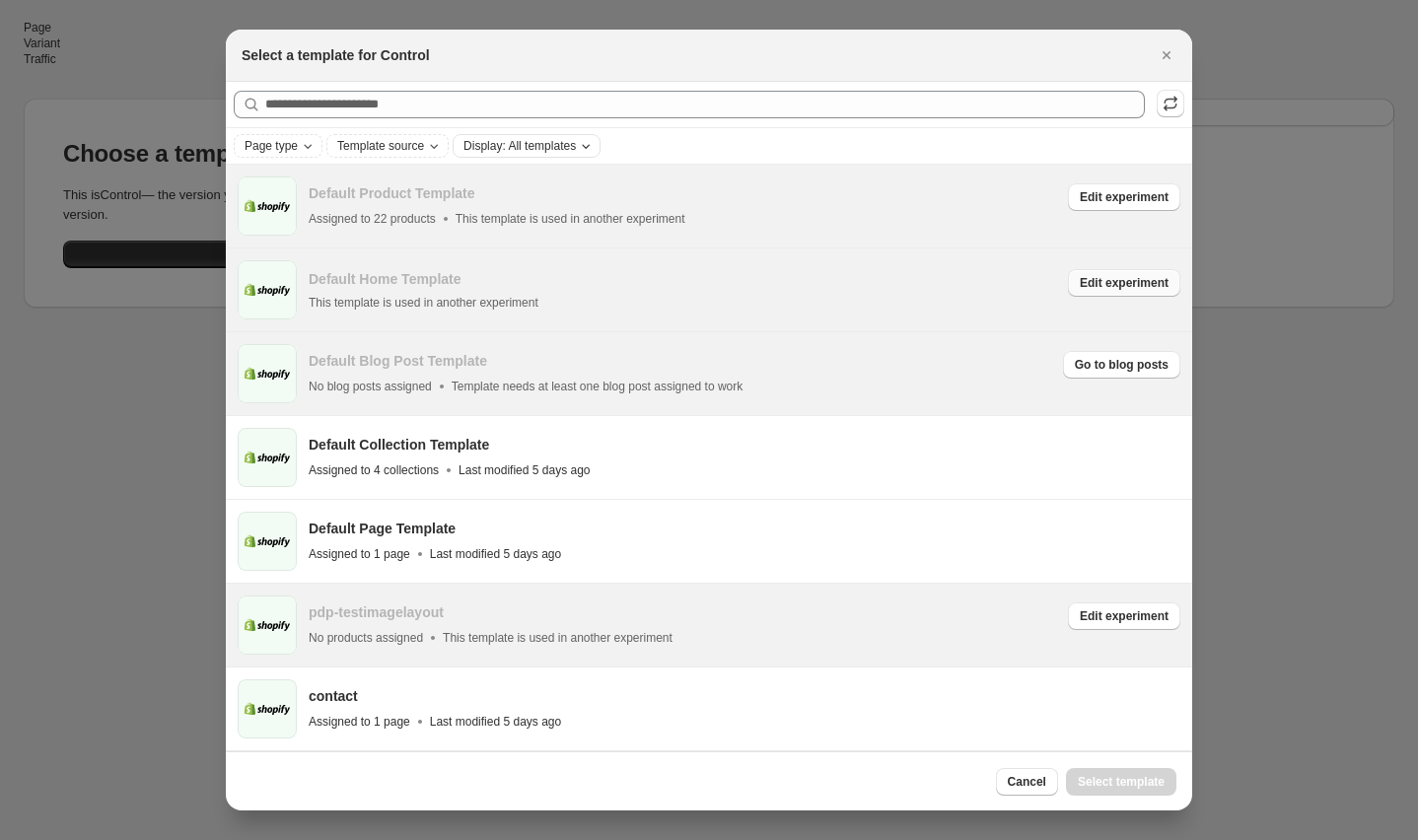 click on "Edit experiment" at bounding box center [1124, 283] 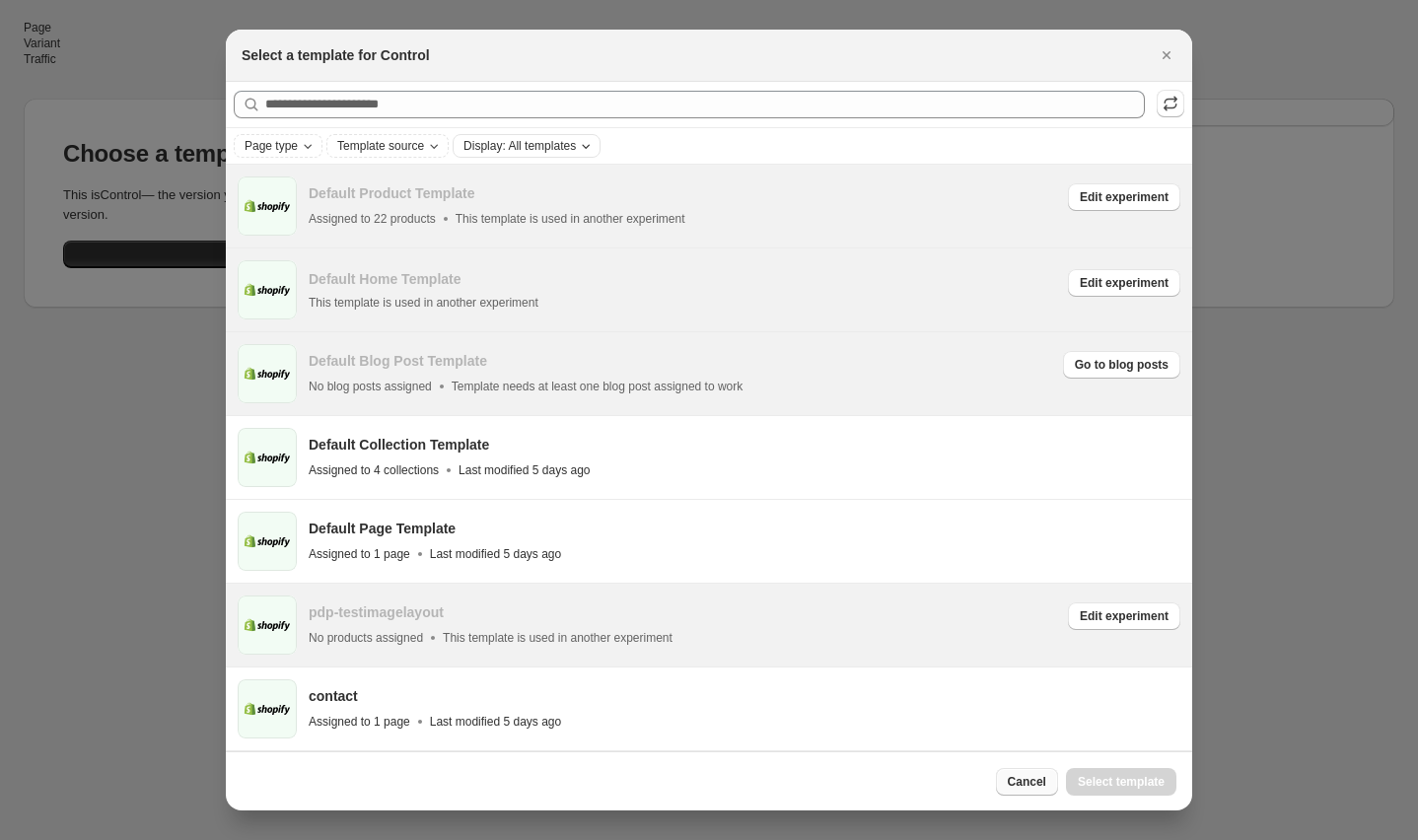 click on "Cancel" at bounding box center (1027, 782) 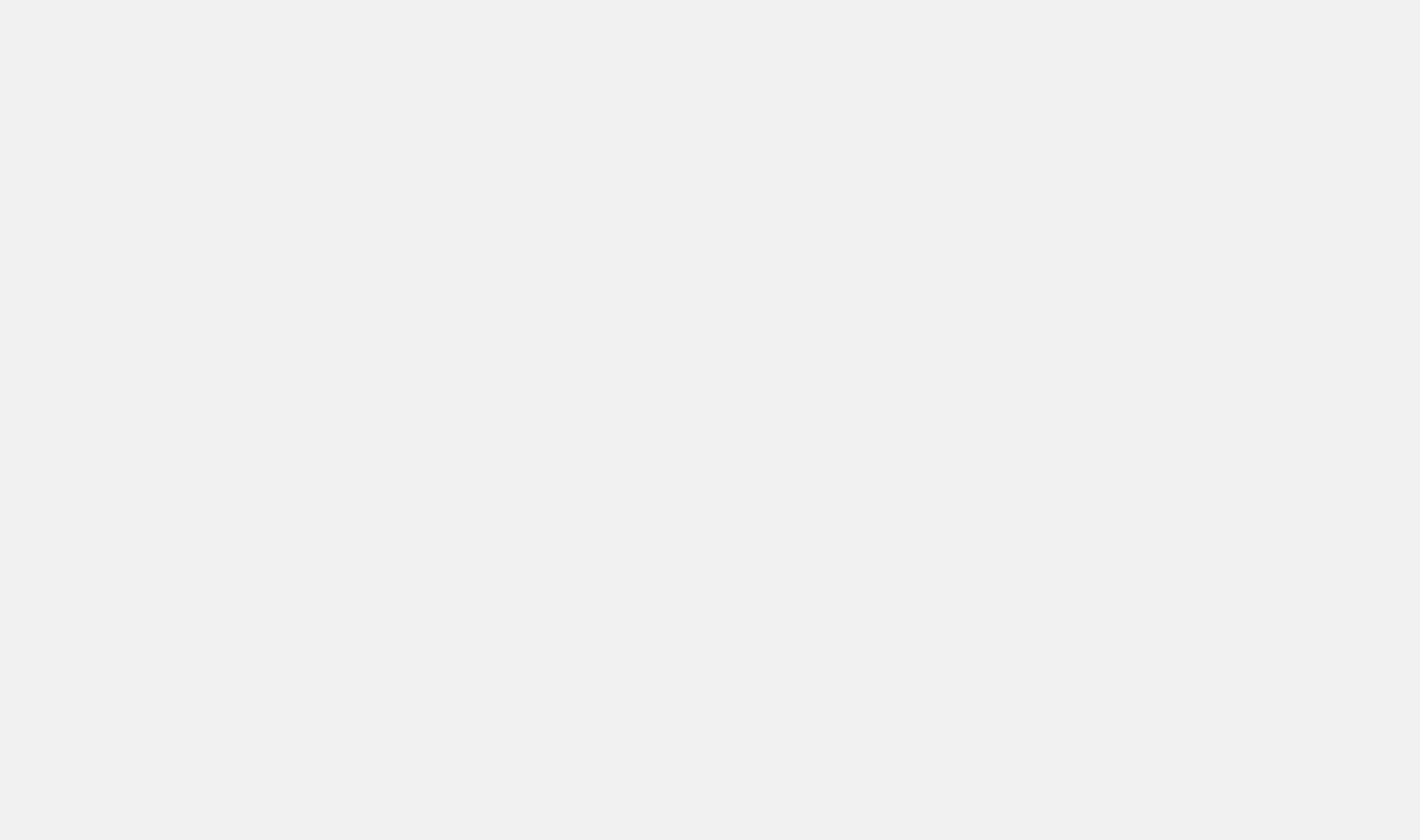 scroll, scrollTop: 0, scrollLeft: 0, axis: both 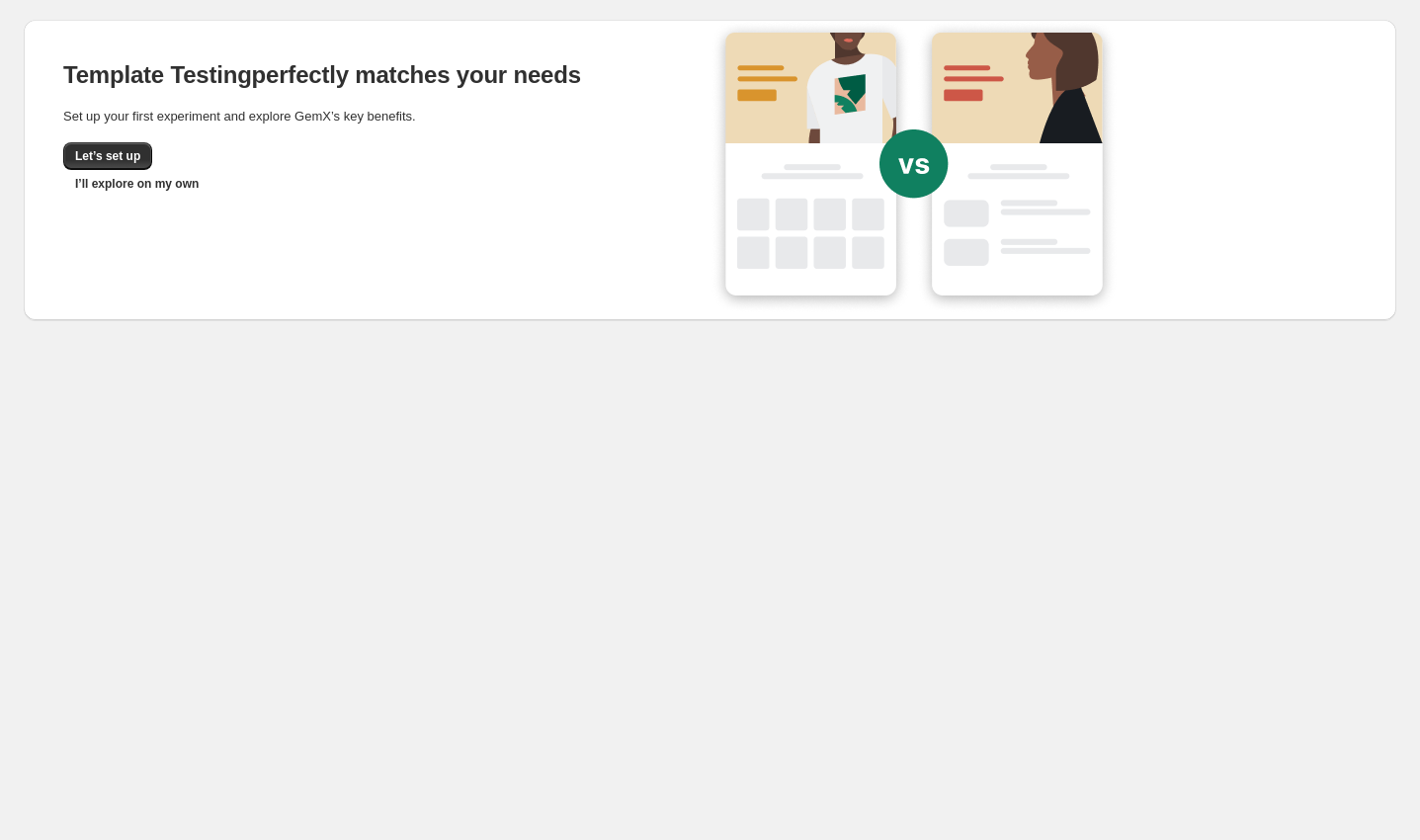 click on "Template Testing  perfectly matches your needs Set up your first experiment and explore GemX’s key benefits. Let’s set up I’ll explore on my own" at bounding box center (710, 164) 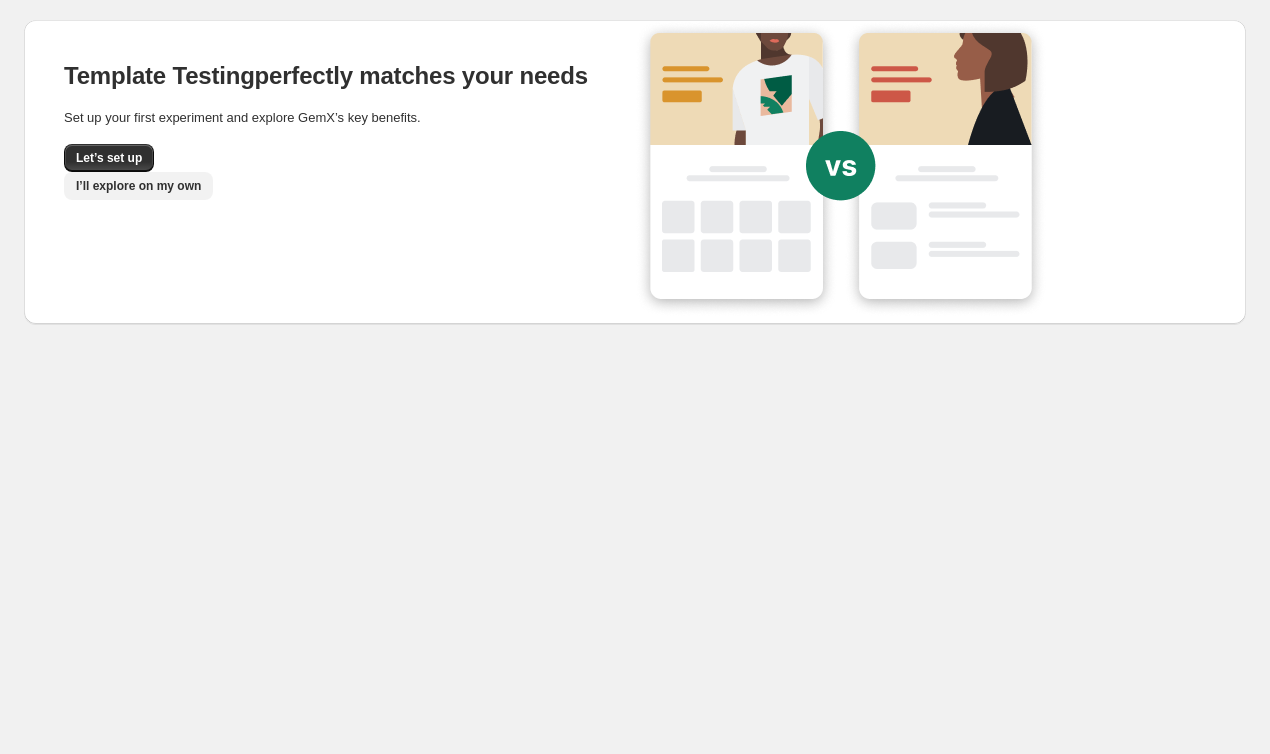 click on "I’ll explore on my own" at bounding box center (138, 186) 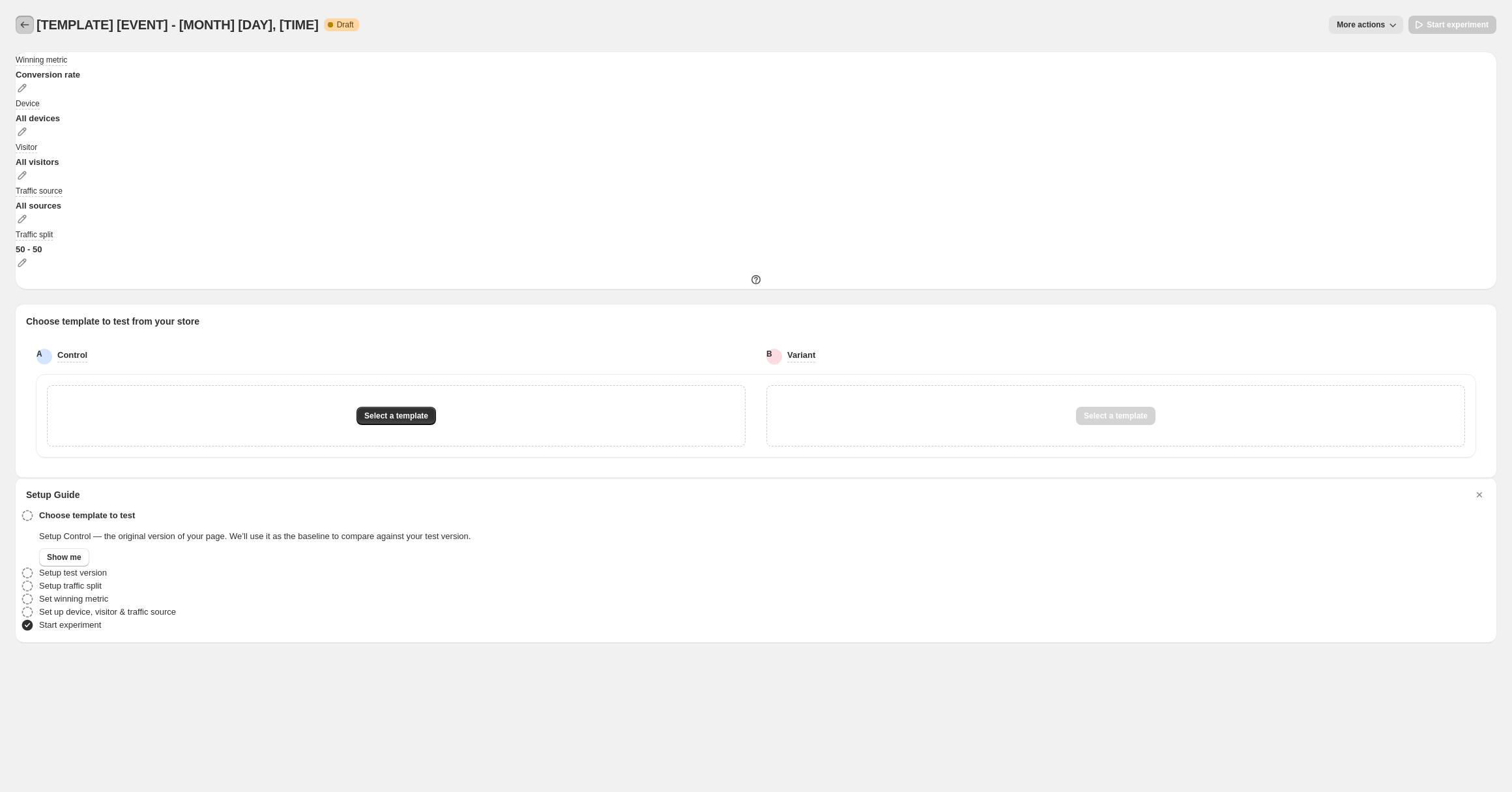 click at bounding box center [25, 25] 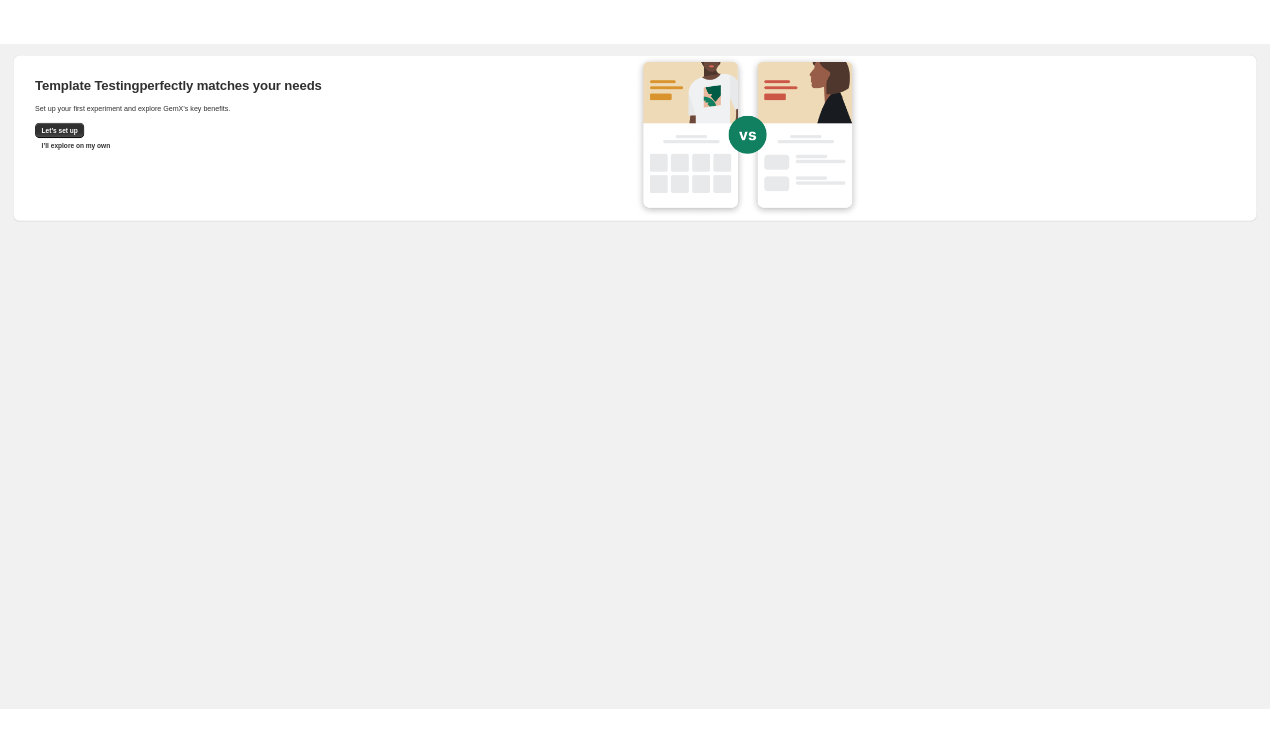 scroll, scrollTop: 0, scrollLeft: 0, axis: both 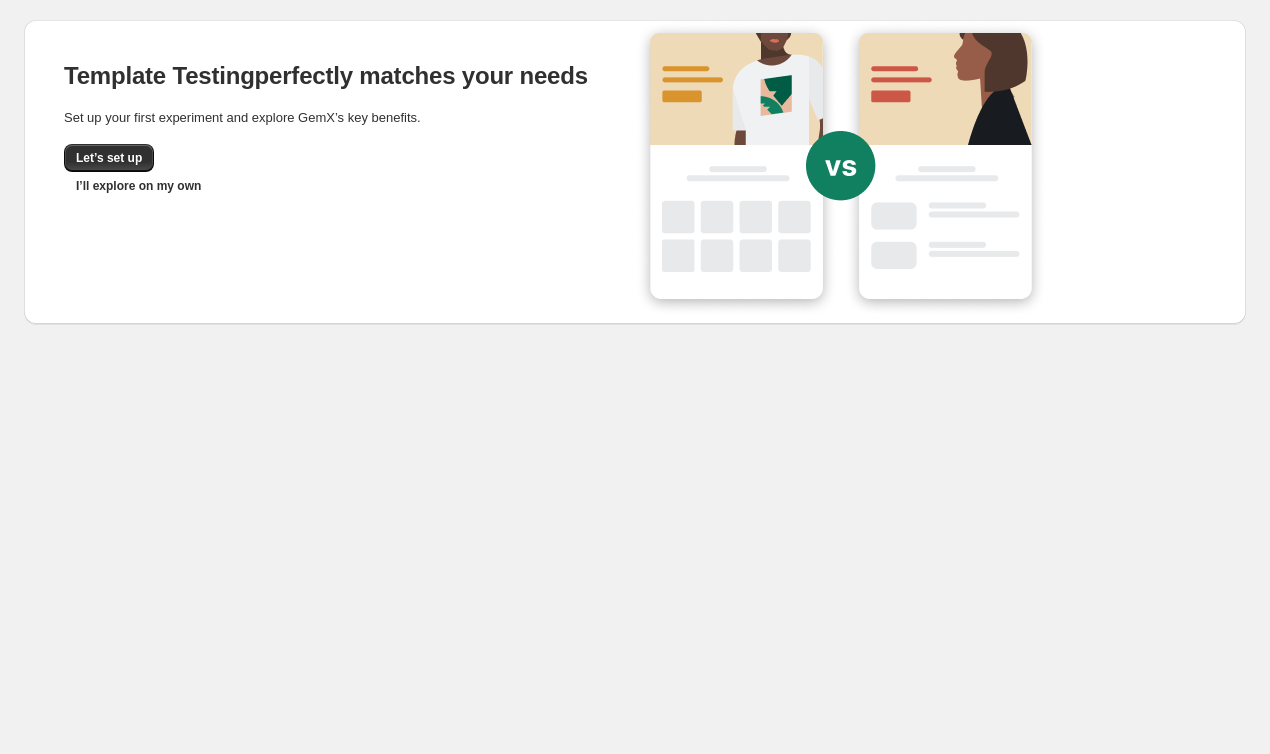 click on "Template Testing  perfectly matches your needs Set up your first experiment and explore GemX’s key benefits. Let’s set up I’ll explore on my own Home" at bounding box center [635, 166] 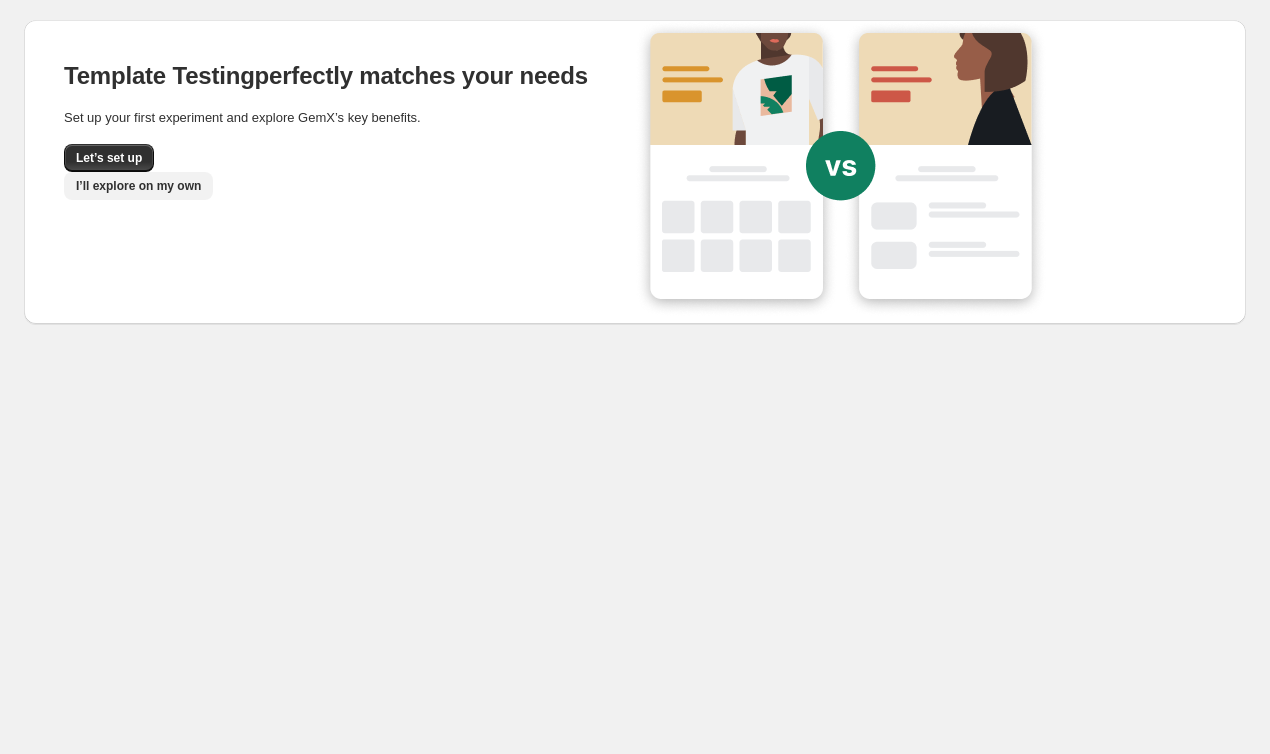 click on "I’ll explore on my own" at bounding box center [138, 186] 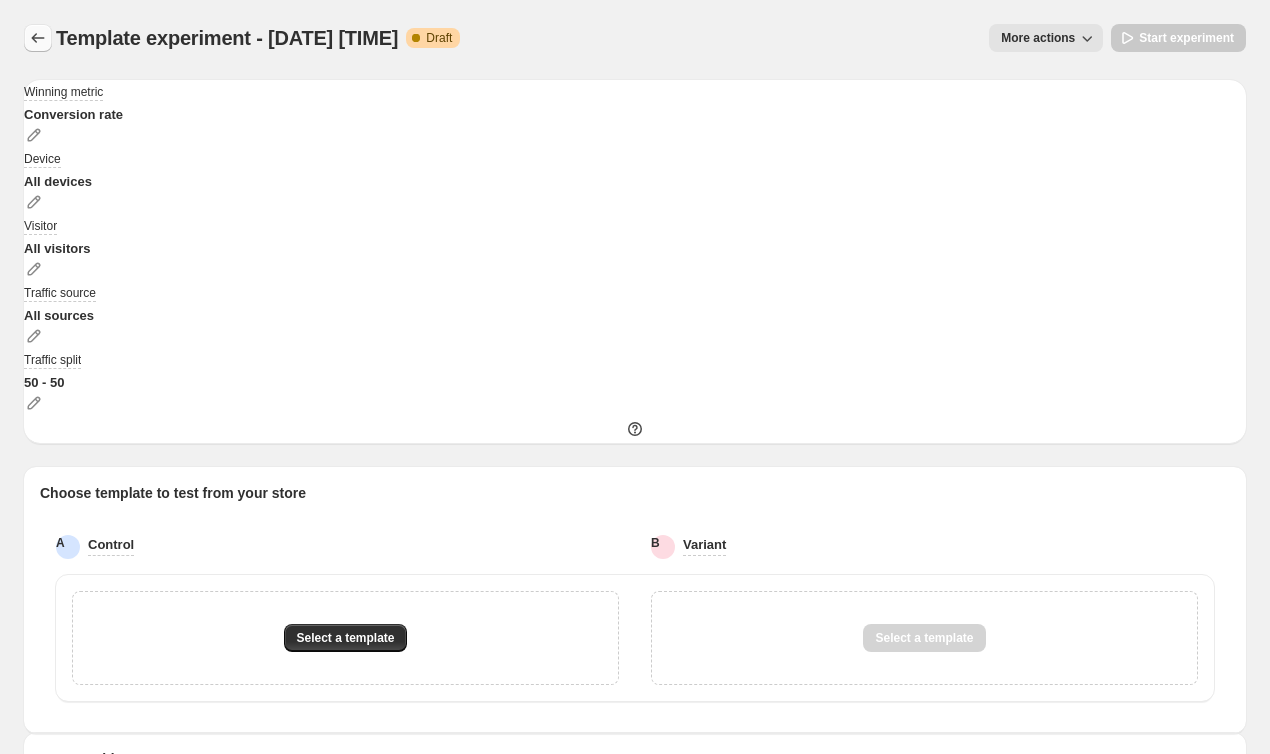 click at bounding box center (38, 38) 